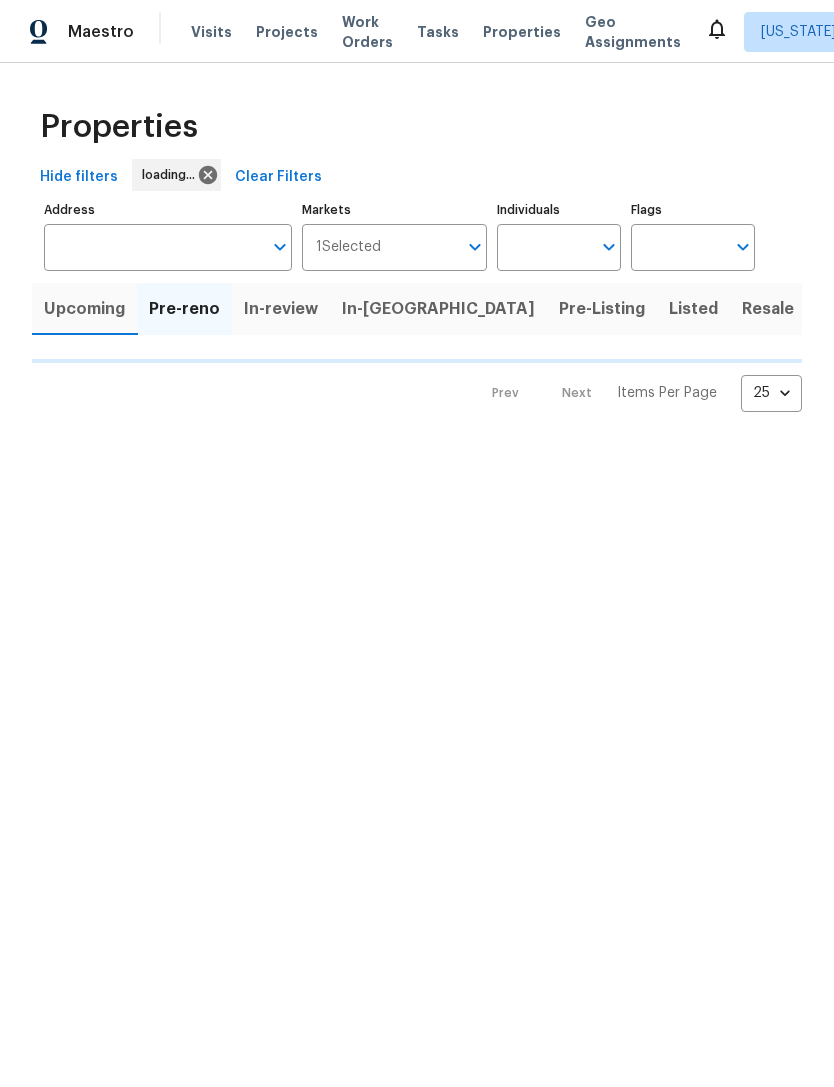 scroll, scrollTop: 0, scrollLeft: 0, axis: both 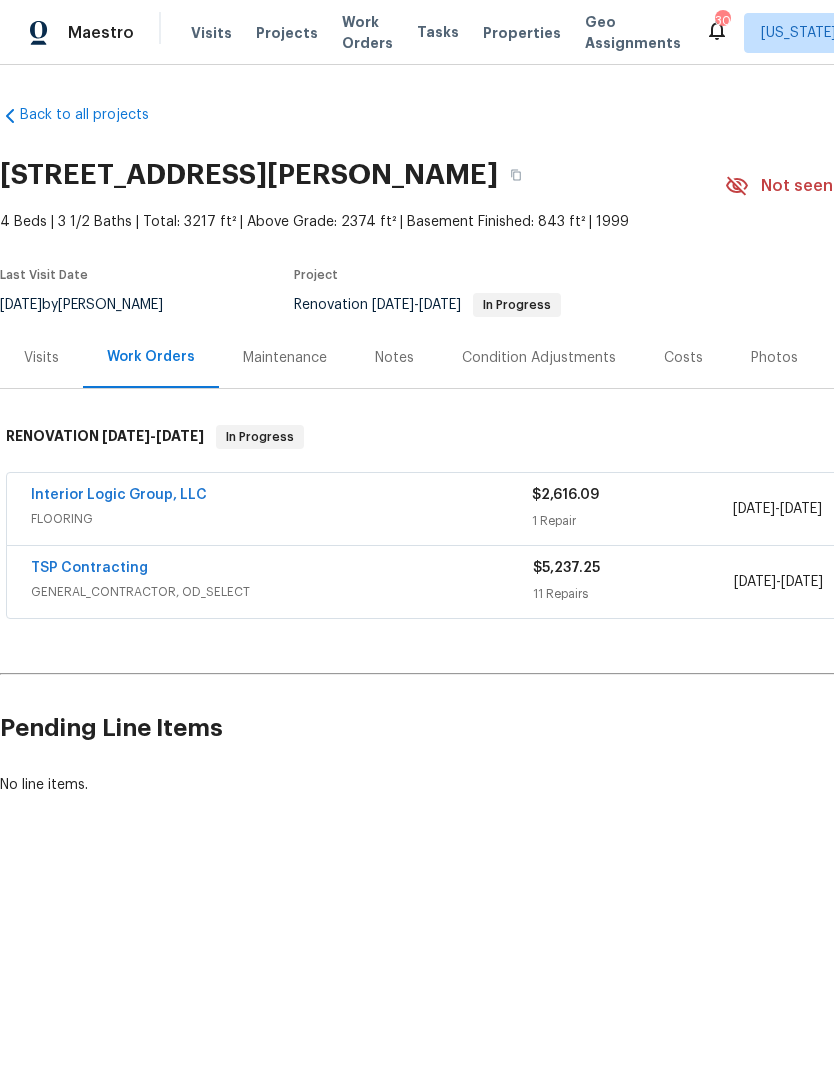 click on "FLOORING" at bounding box center [281, 519] 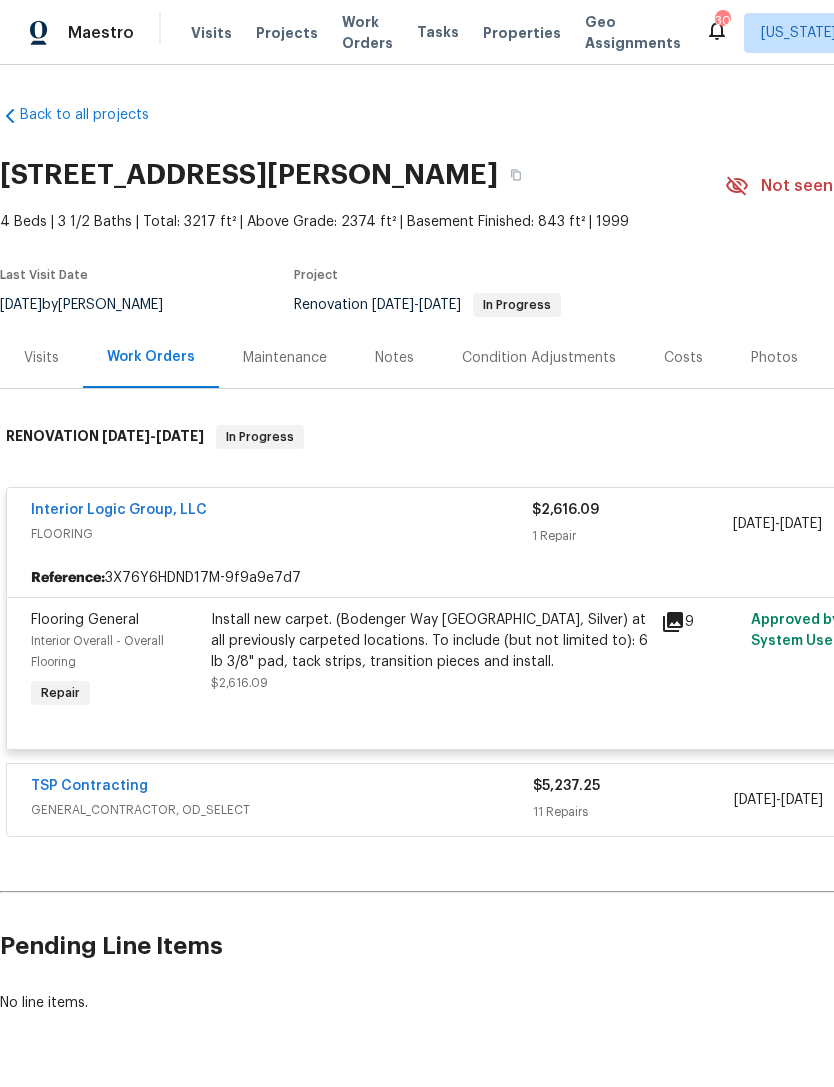 click 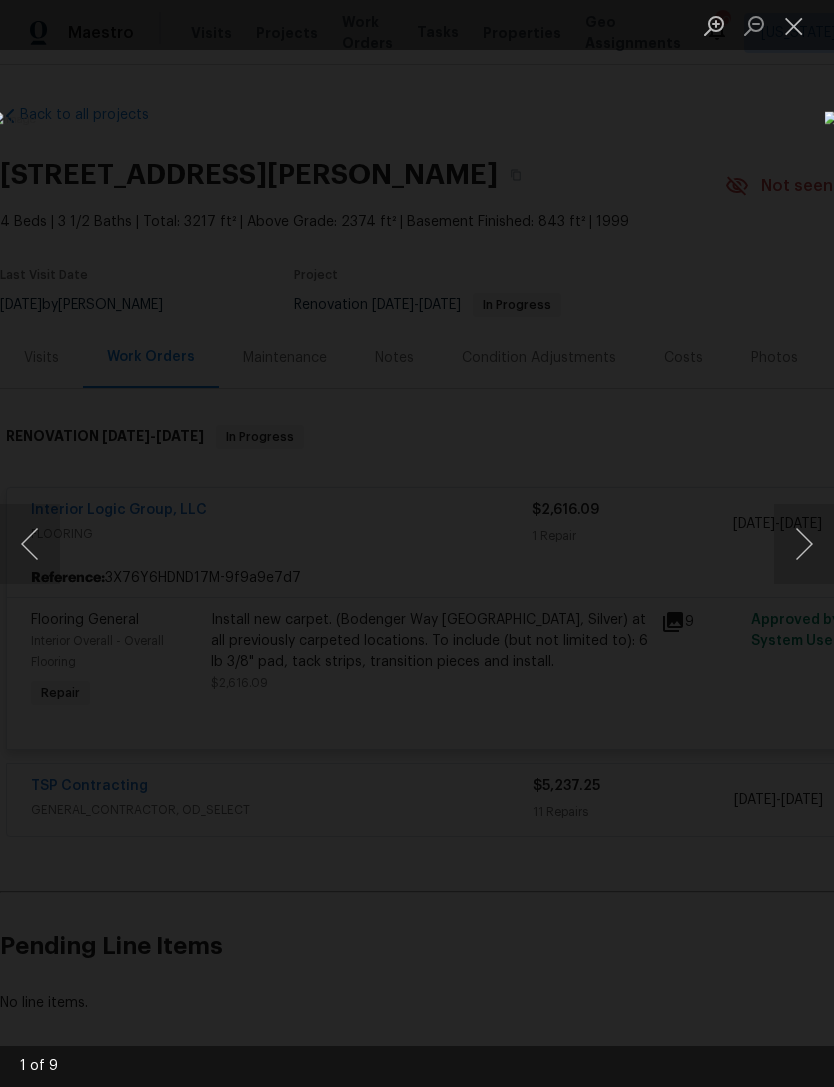click at bounding box center (804, 544) 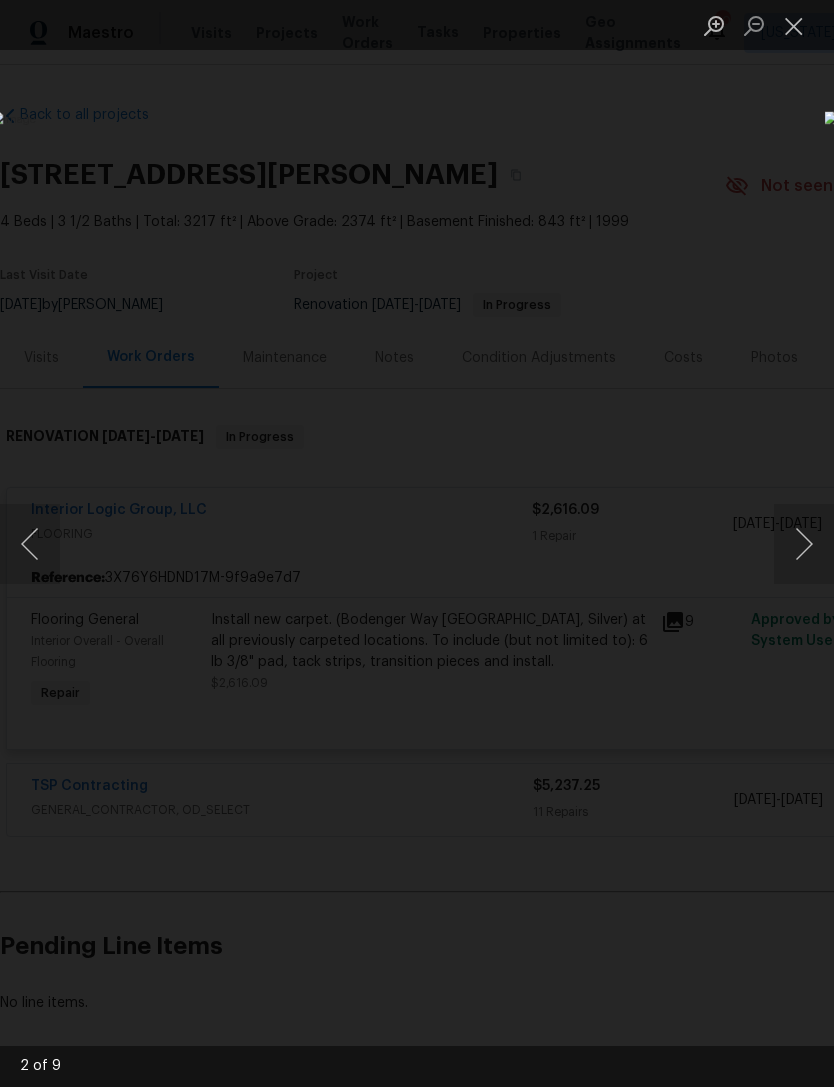 click at bounding box center (804, 544) 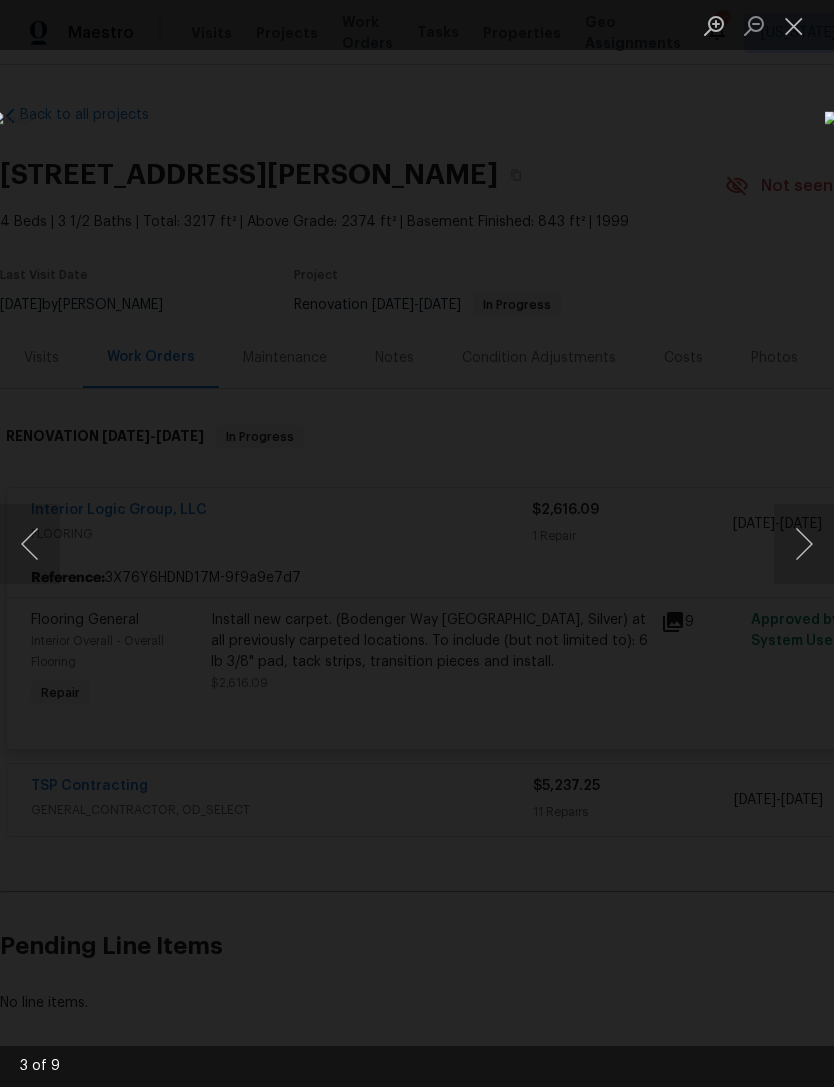 click at bounding box center [804, 544] 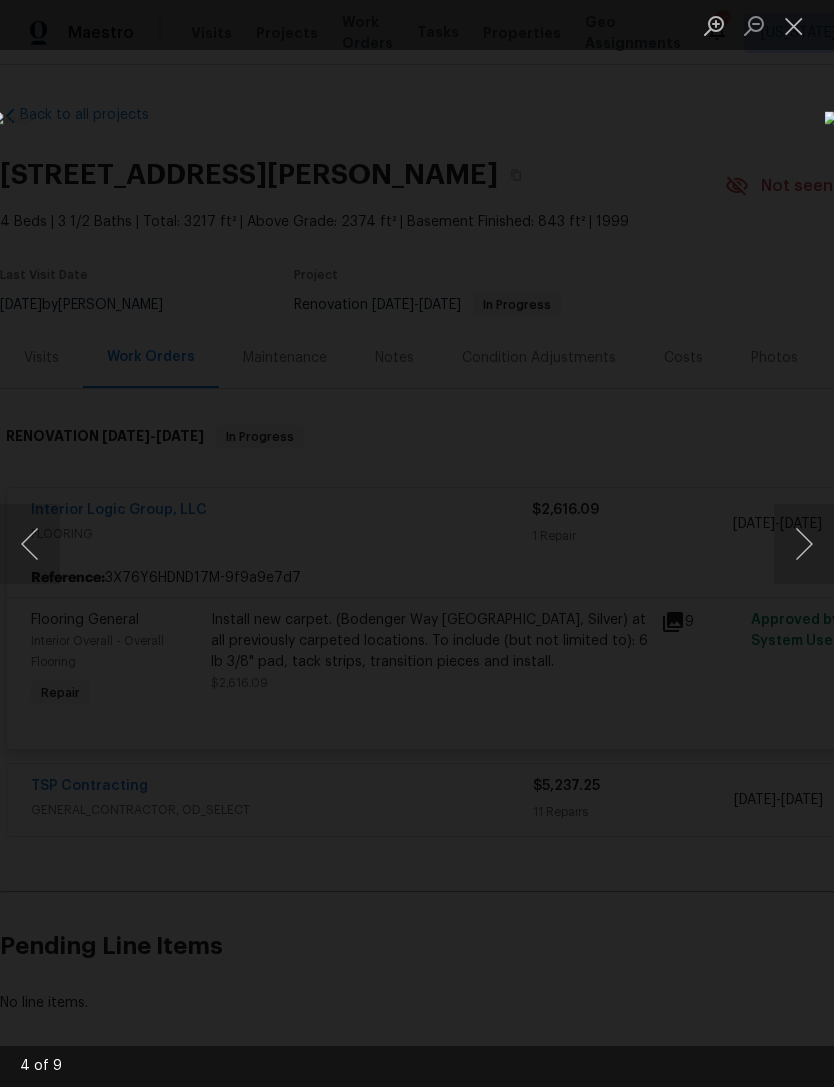 click at bounding box center (804, 544) 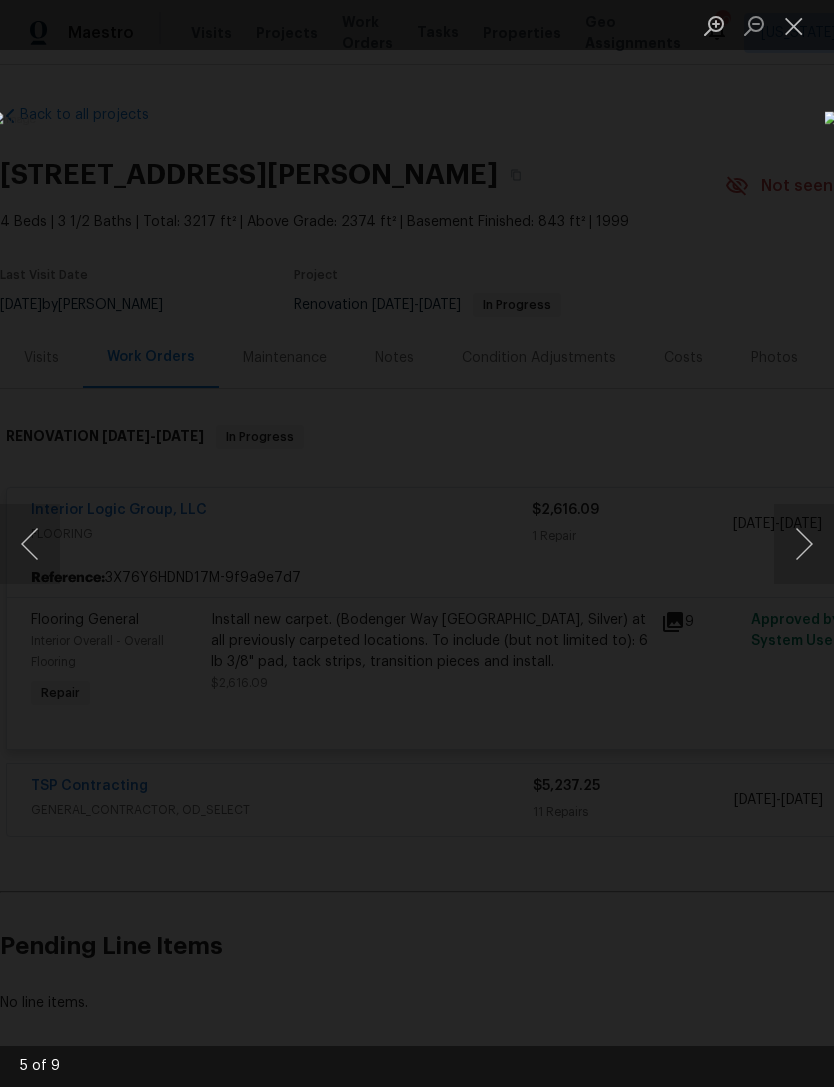 click at bounding box center (804, 544) 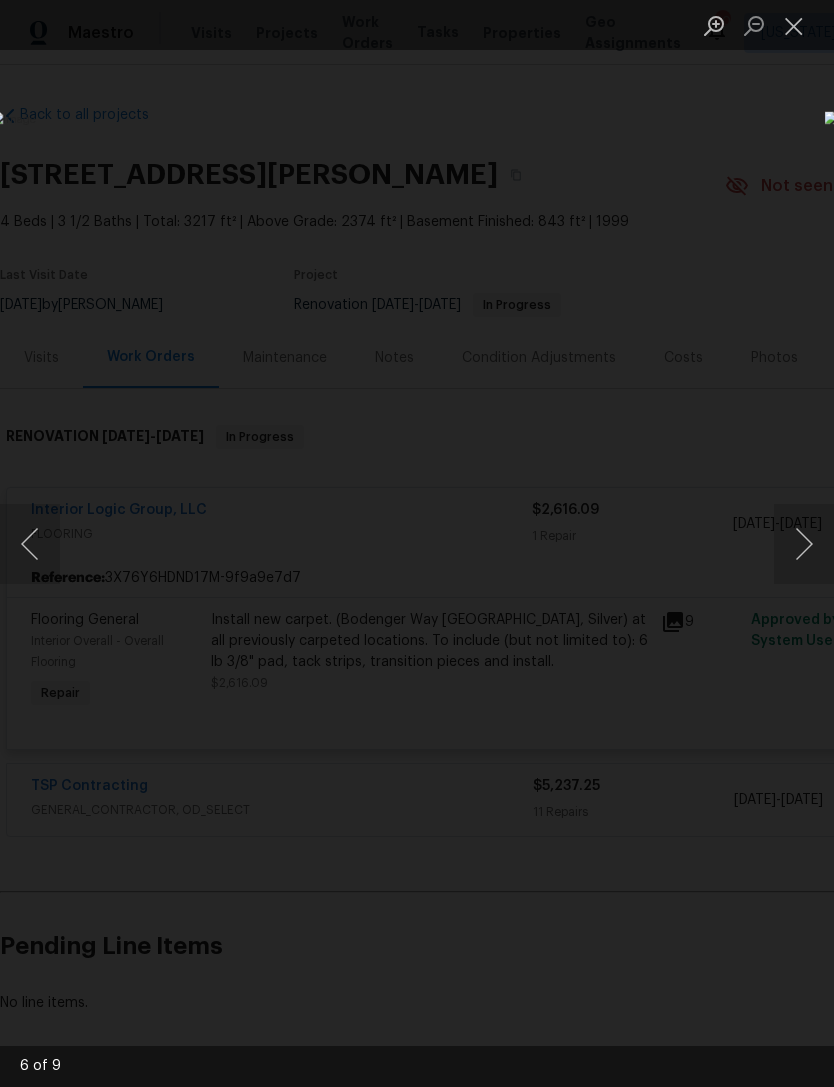 click at bounding box center (804, 544) 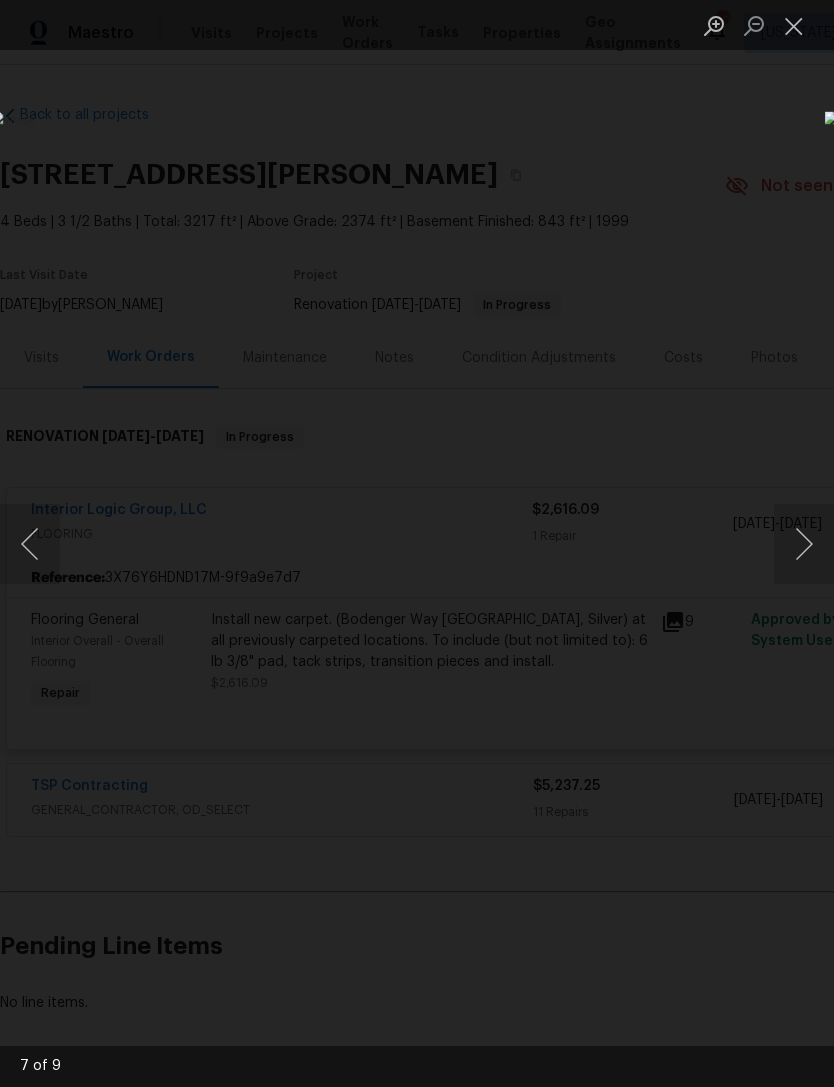 click at bounding box center (804, 544) 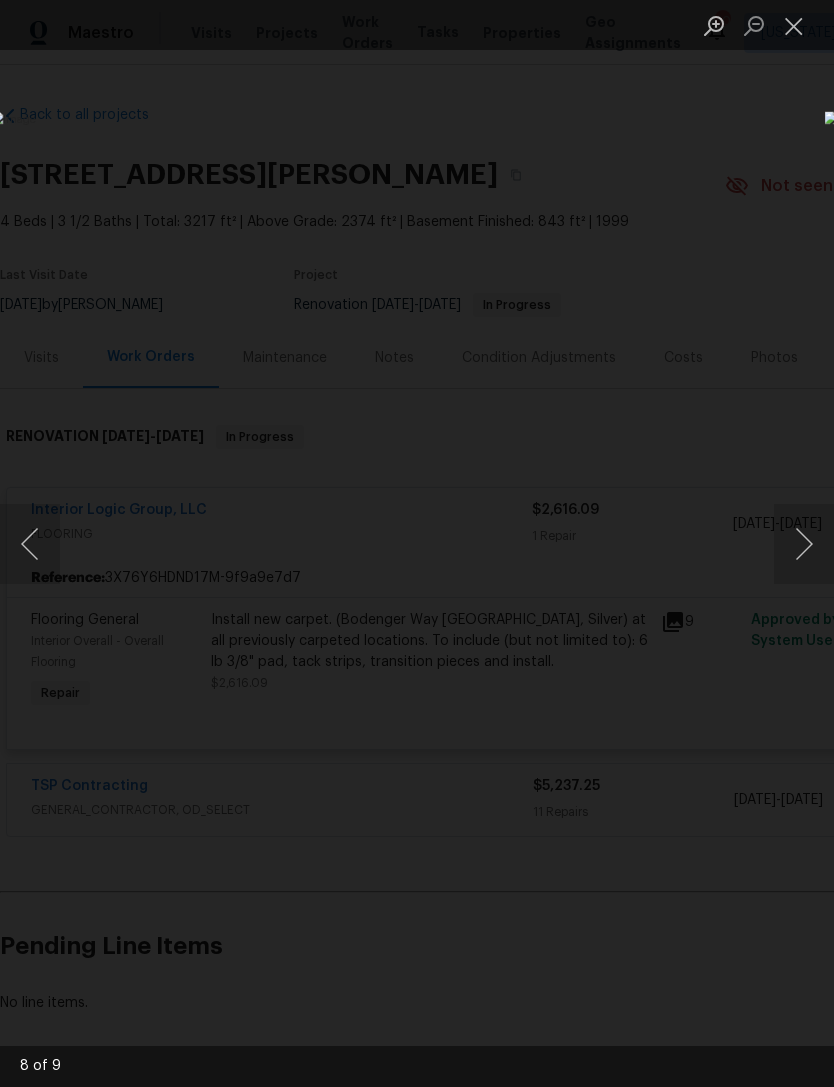 click at bounding box center [804, 544] 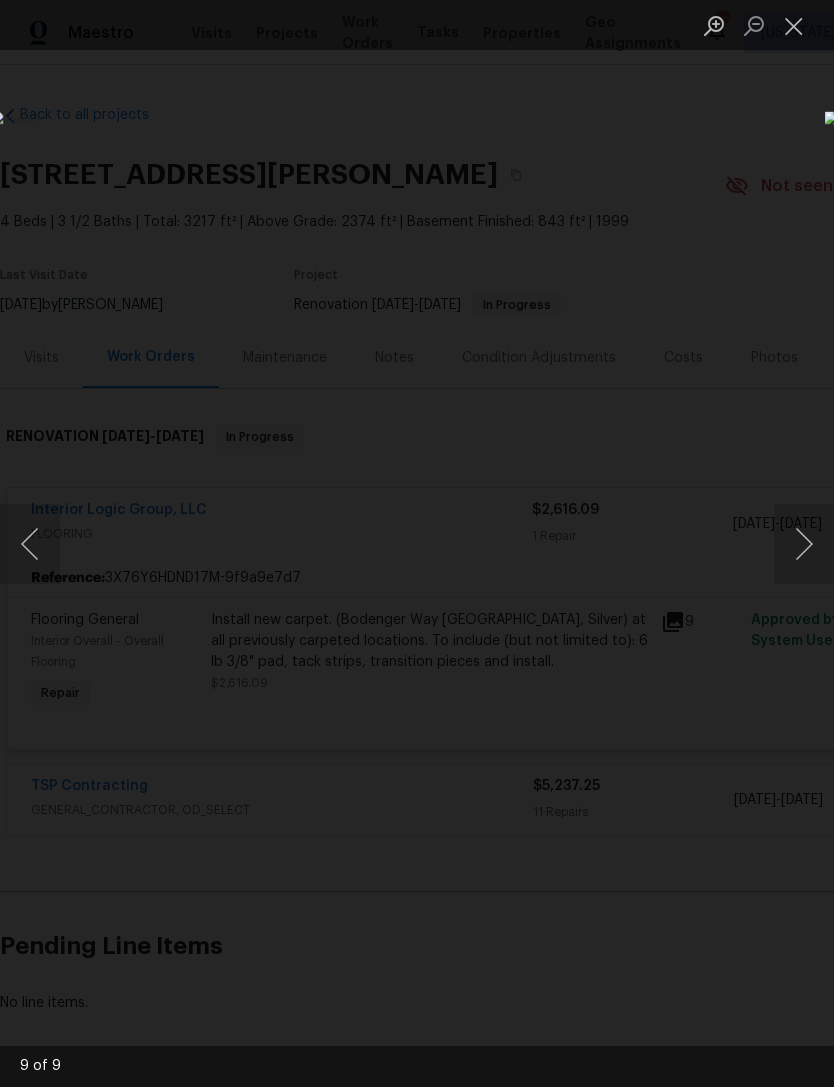 click at bounding box center [804, 544] 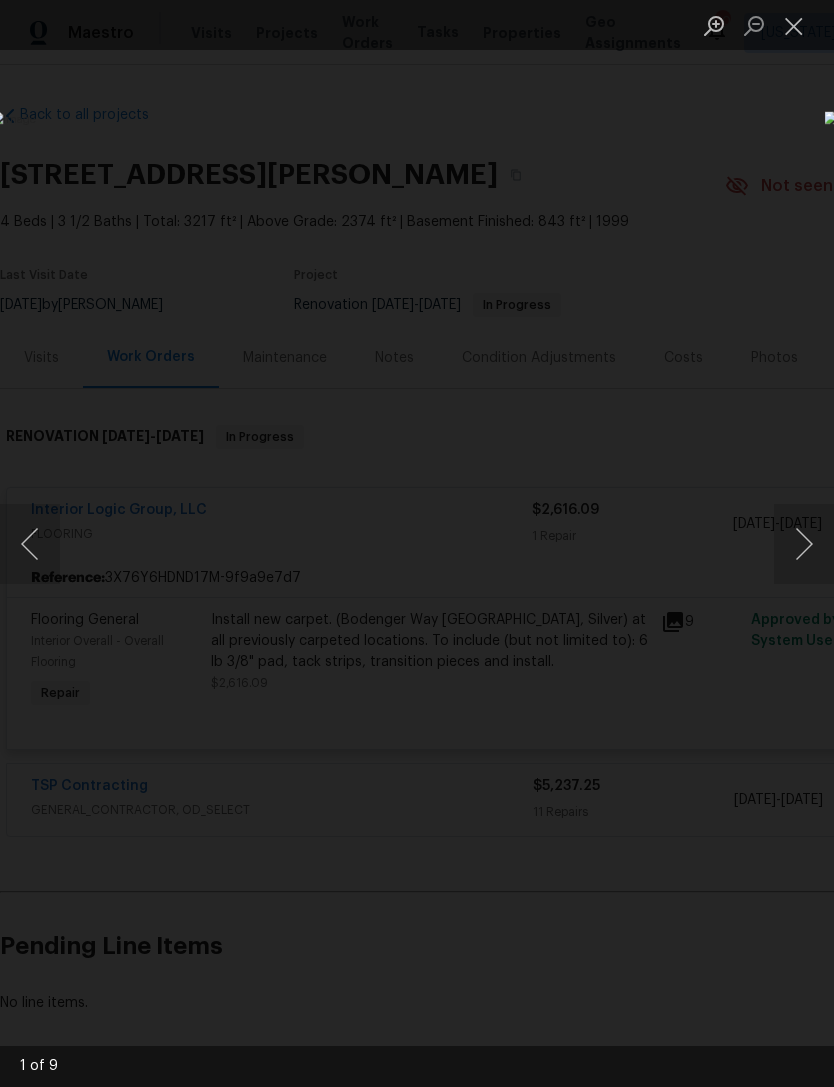 click at bounding box center (804, 544) 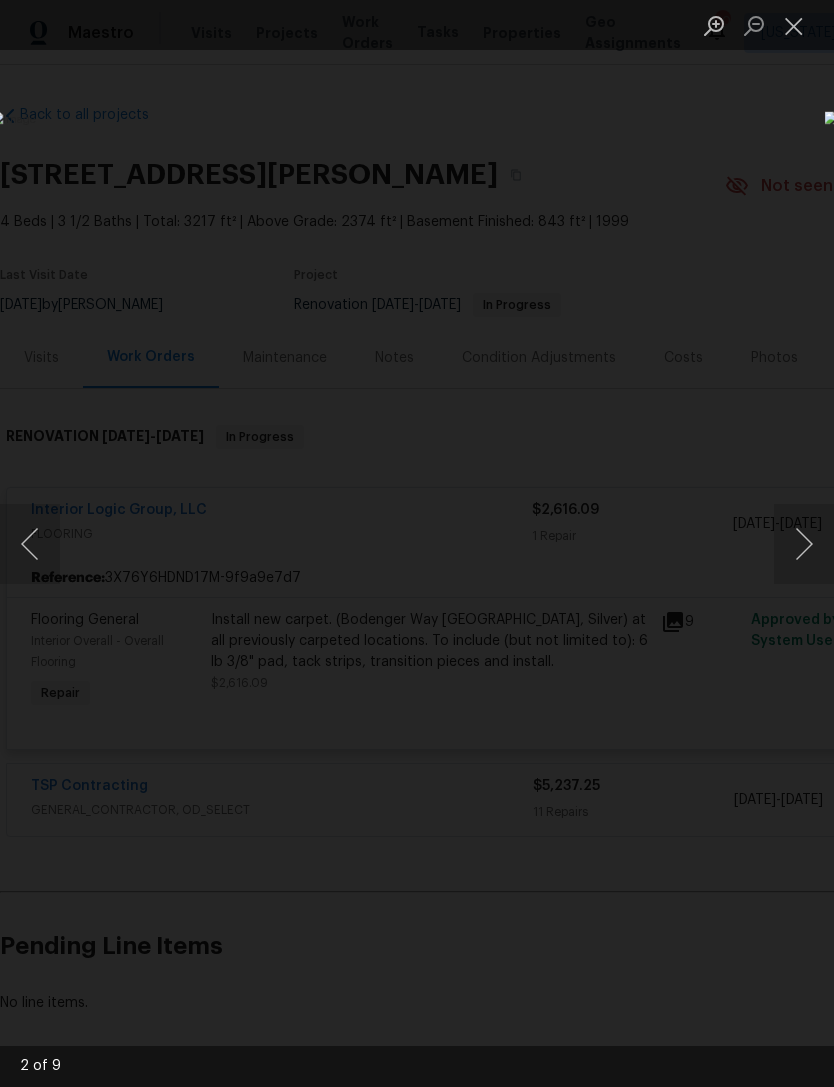 click at bounding box center [804, 544] 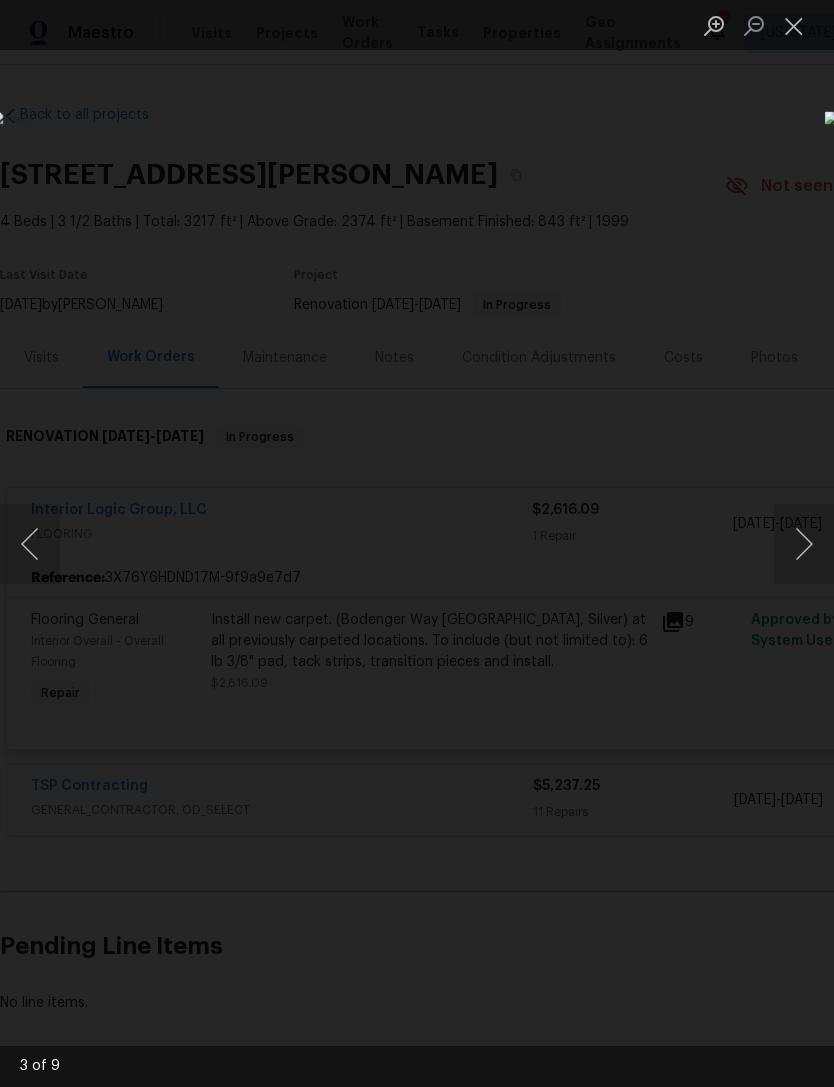 click at bounding box center [804, 544] 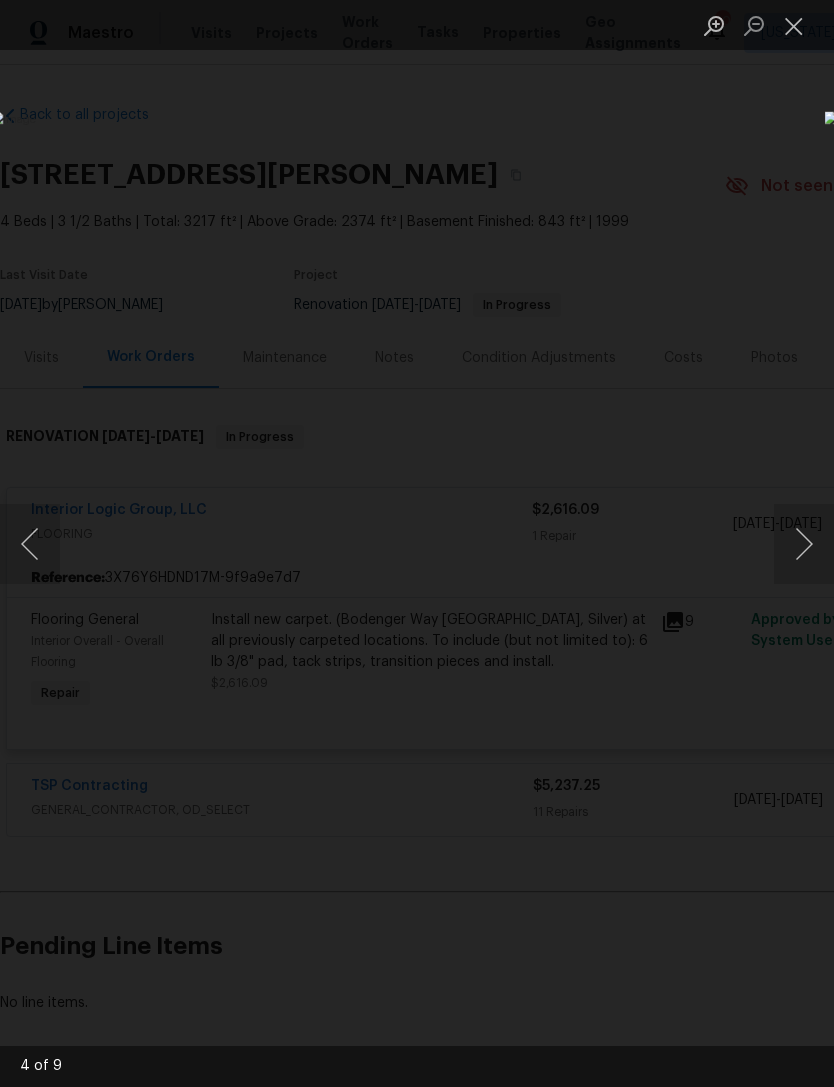 click at bounding box center [804, 544] 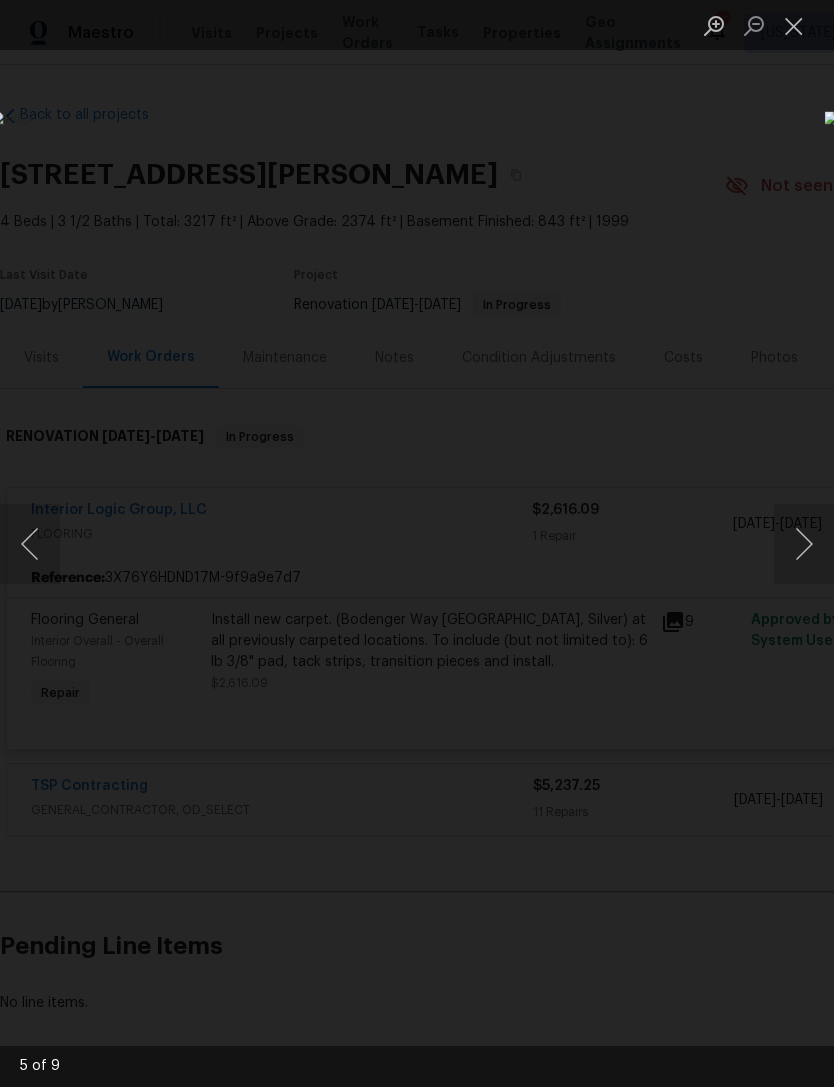 click at bounding box center (794, 25) 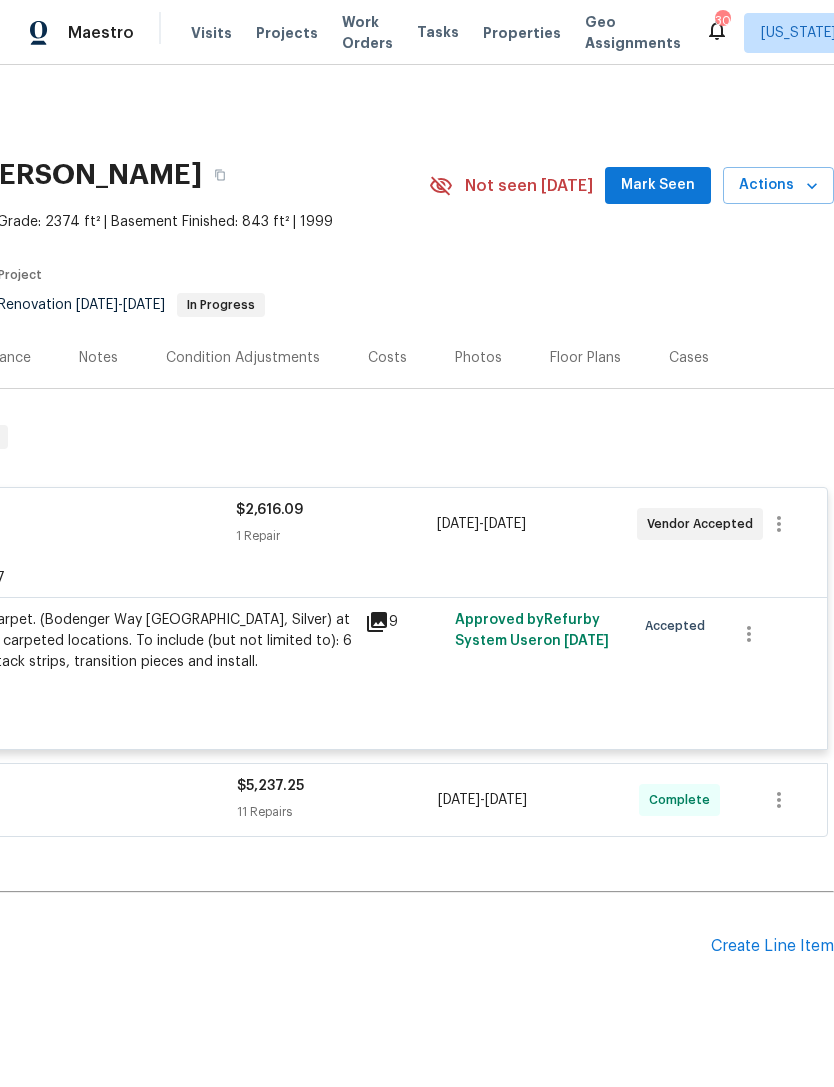 scroll, scrollTop: 0, scrollLeft: 296, axis: horizontal 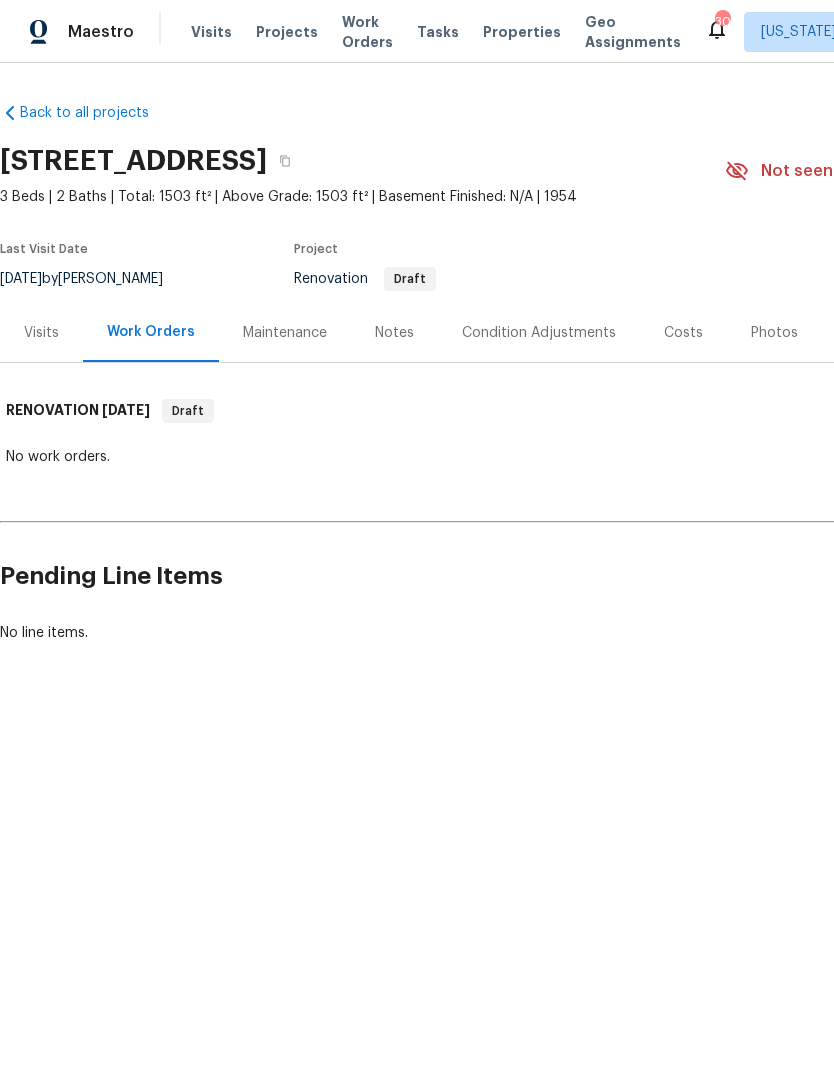 click on "Projects" at bounding box center (287, 32) 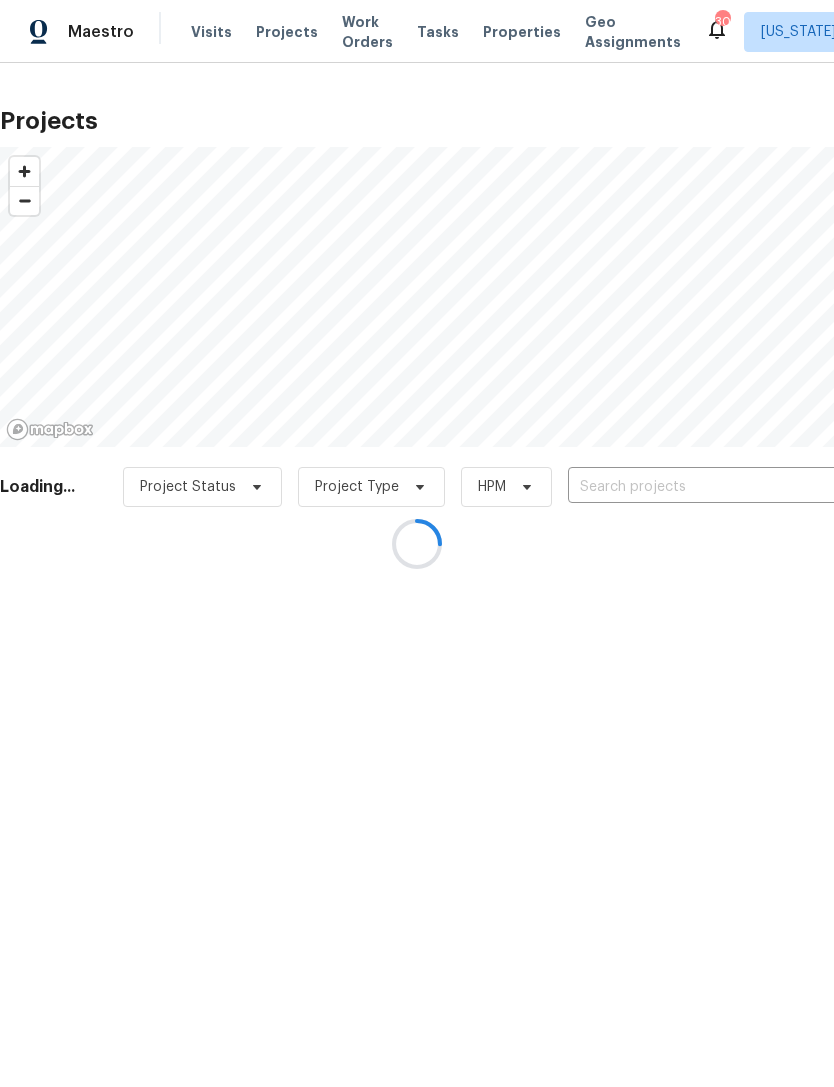 click at bounding box center (417, 543) 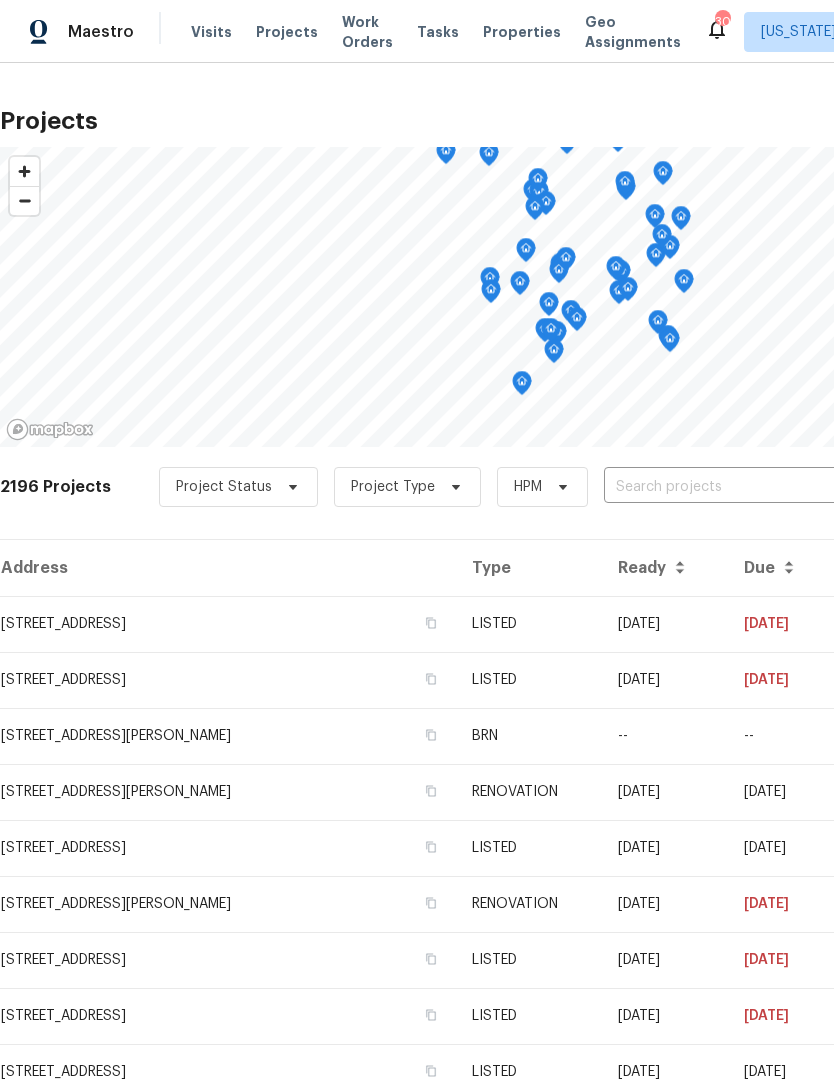 click at bounding box center [718, 487] 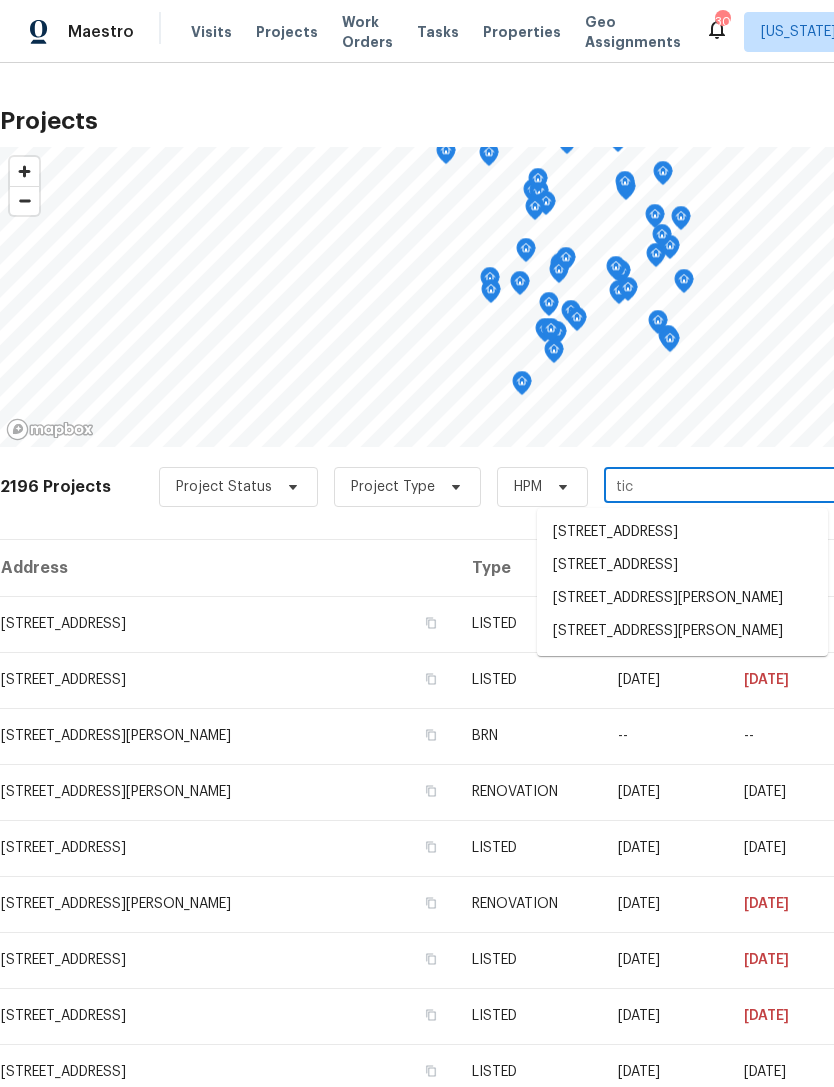 type on "tico" 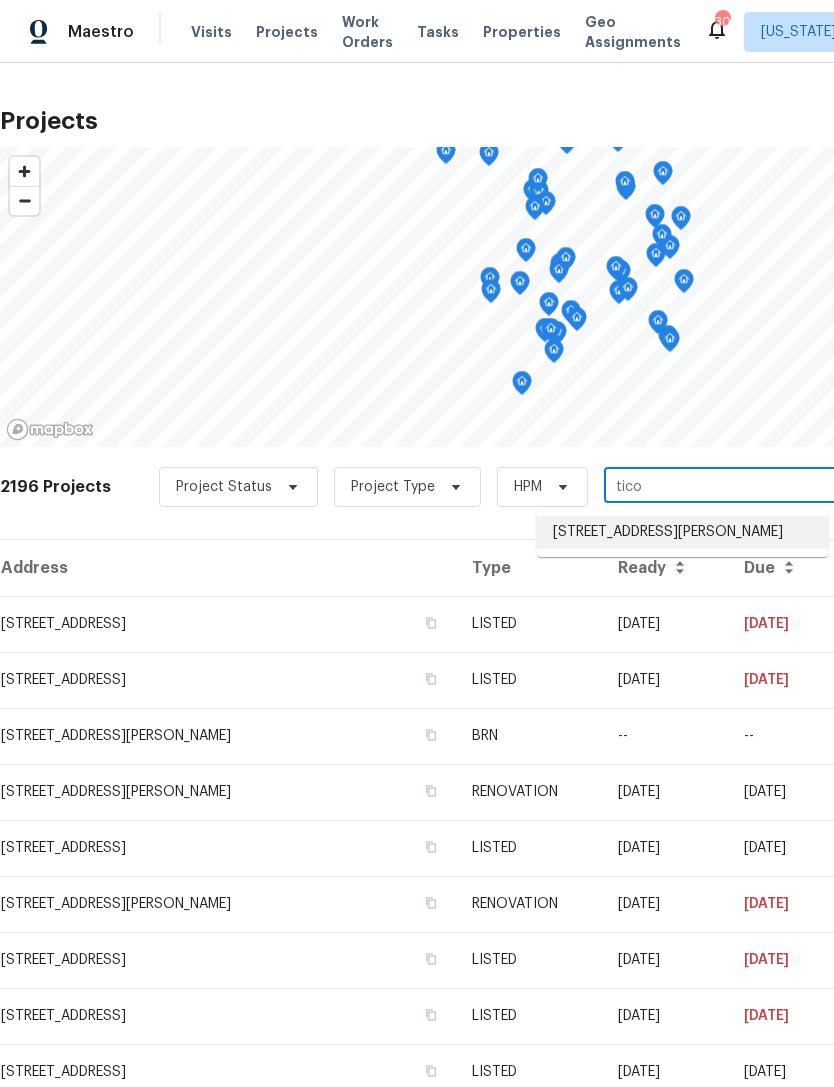 click on "6014 Ticonderoga Ct, Burke, VA 22015" at bounding box center (682, 532) 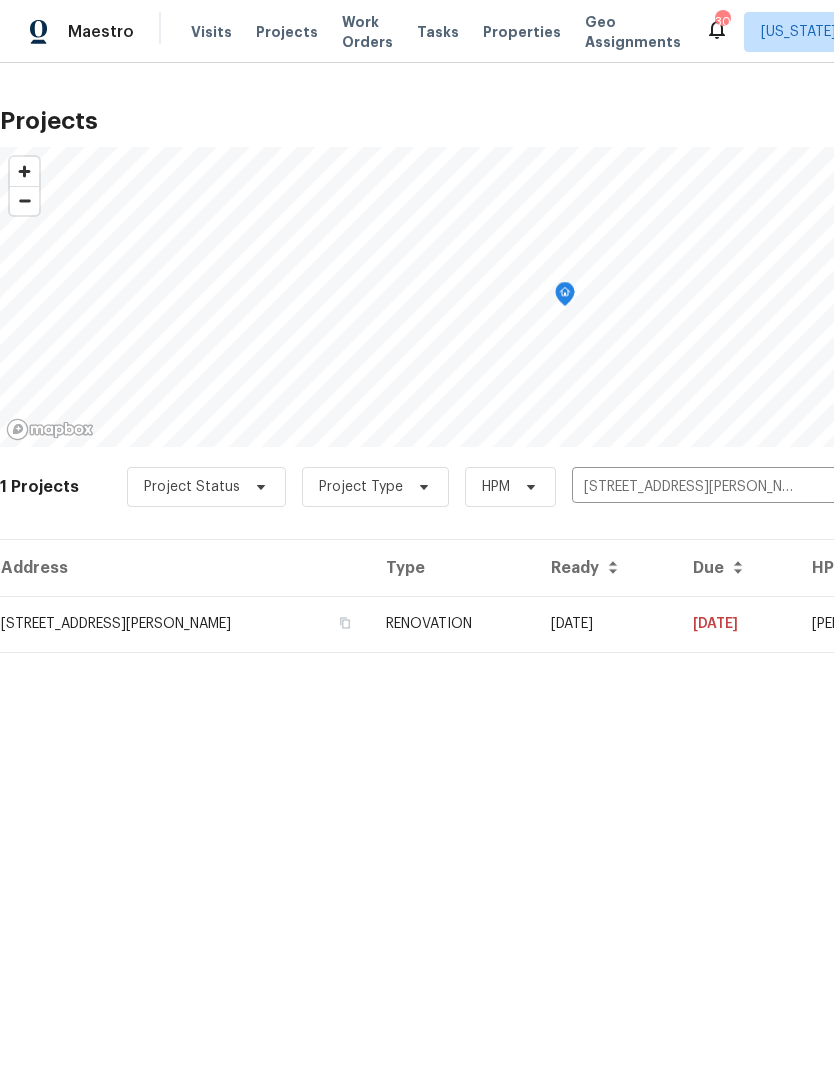 click on "RENOVATION" at bounding box center [452, 624] 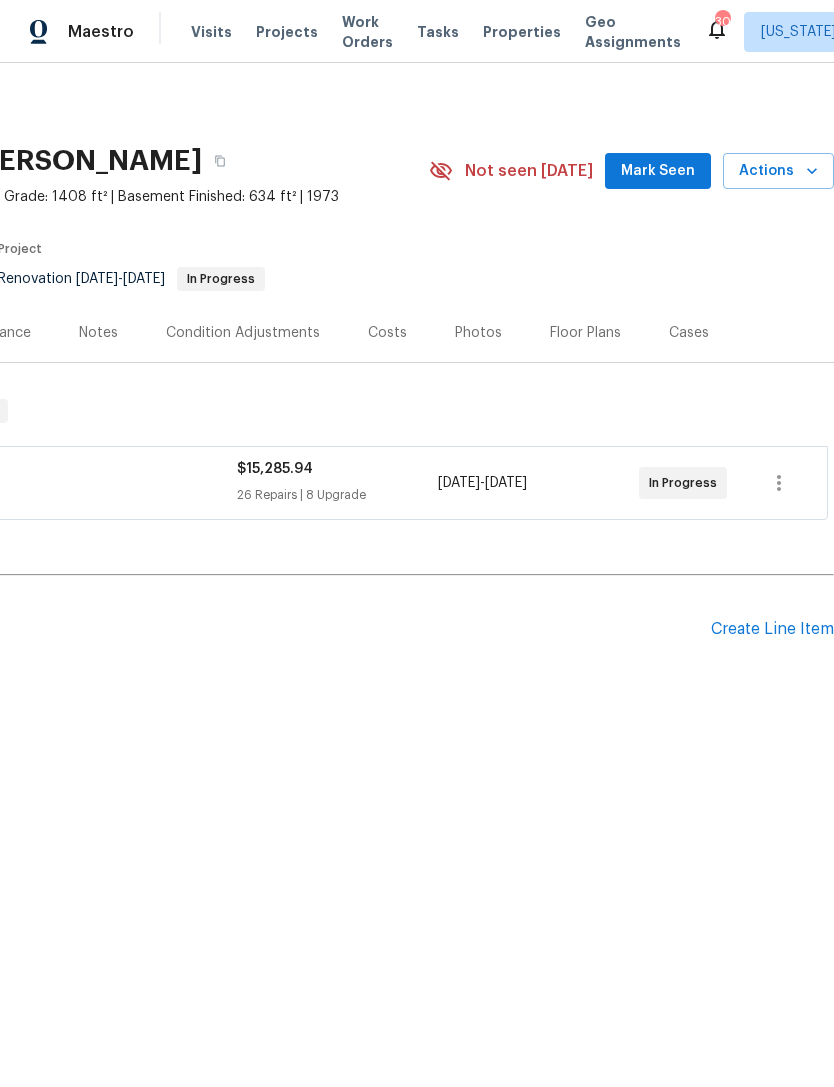 scroll, scrollTop: 0, scrollLeft: 296, axis: horizontal 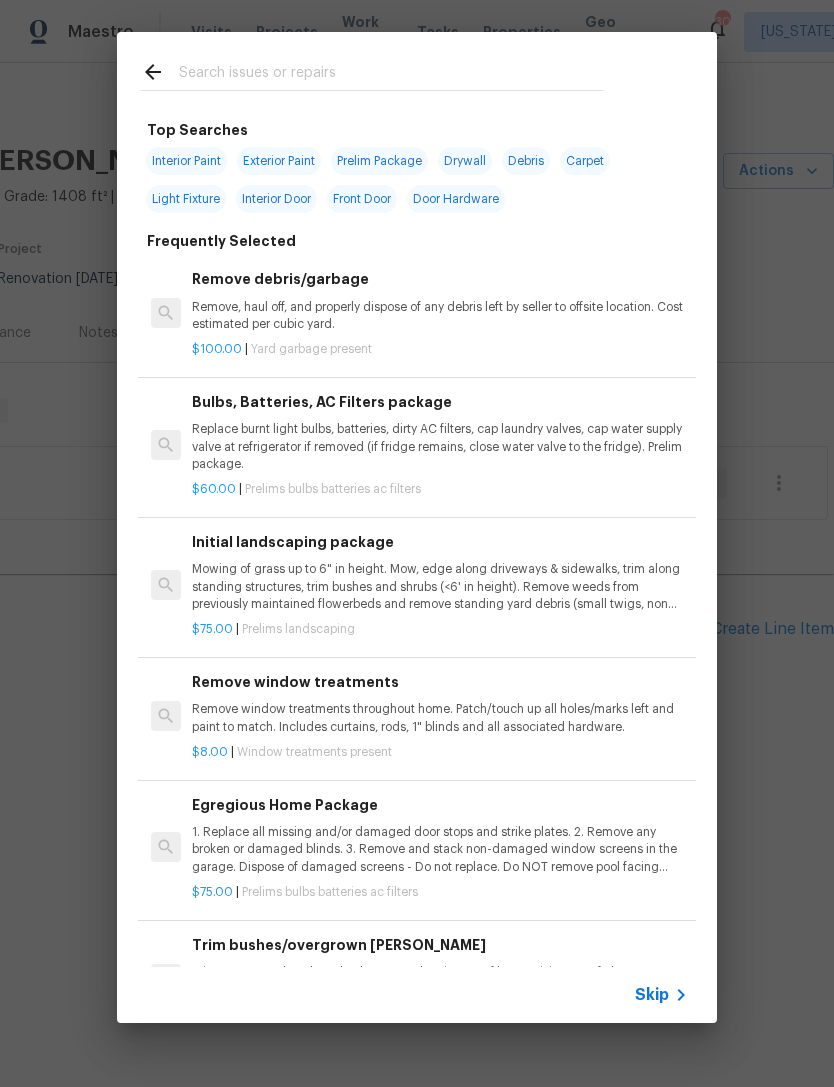 click at bounding box center (391, 75) 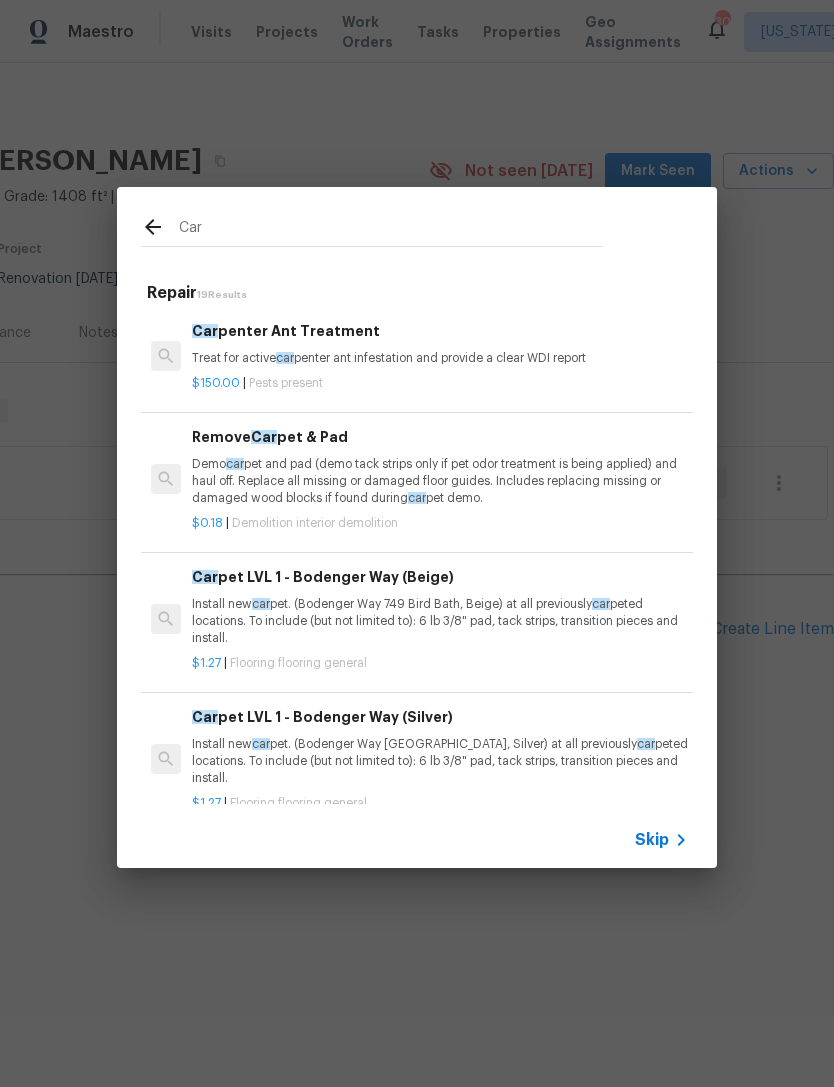 type on "Carp" 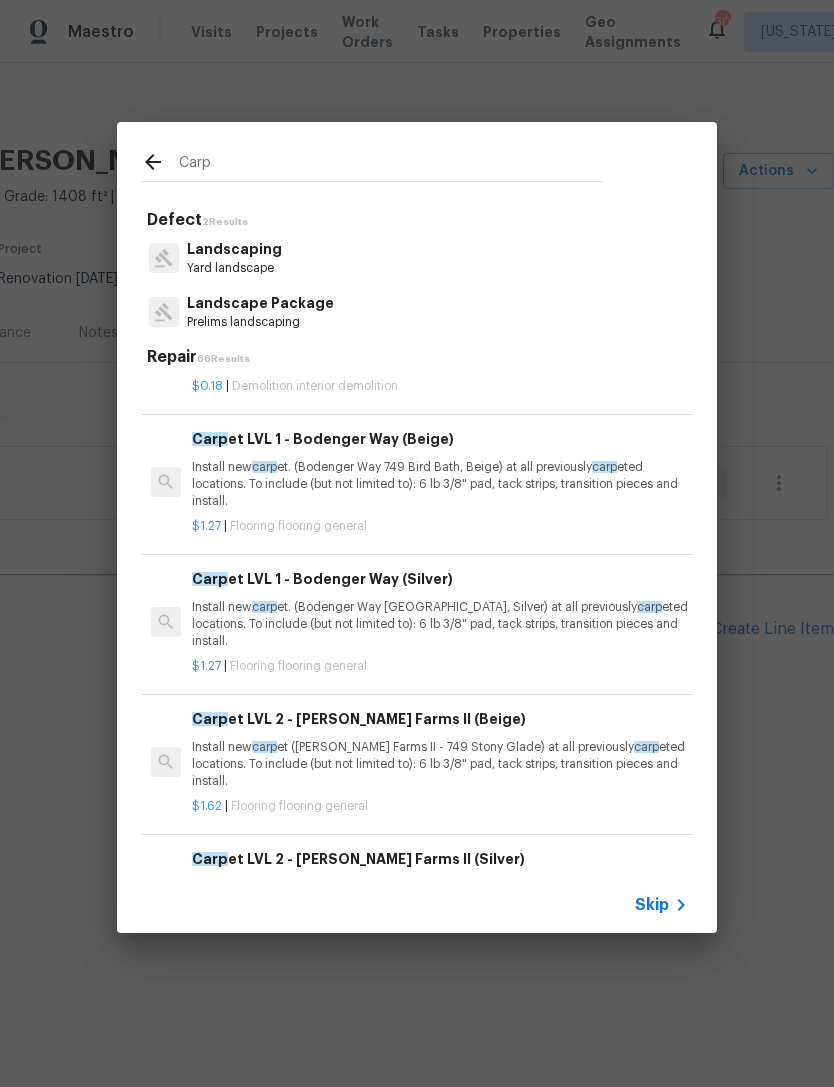 scroll, scrollTop: 199, scrollLeft: 0, axis: vertical 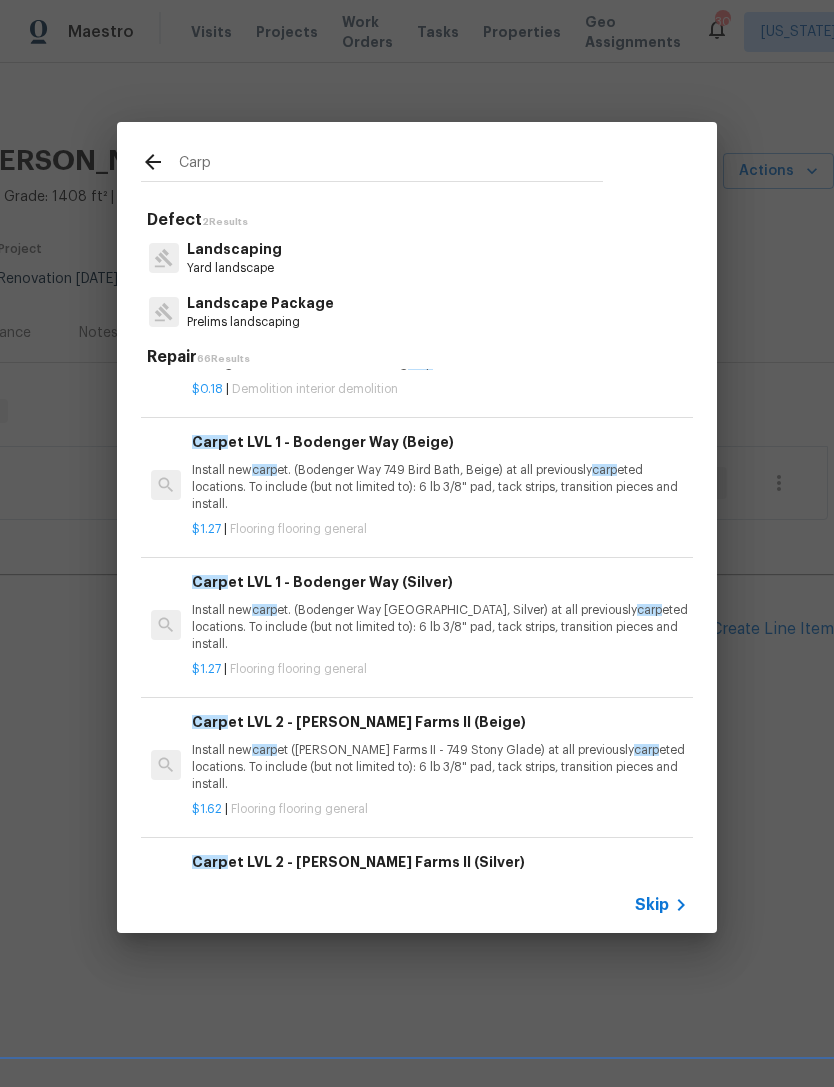 click on "Install new  carp et. (Bodenger Way 945 Winter Ash, Silver) at all previously  carp eted locations. To include (but not limited to): 6 lb 3/8" pad, tack strips, transition pieces and install." at bounding box center [440, 627] 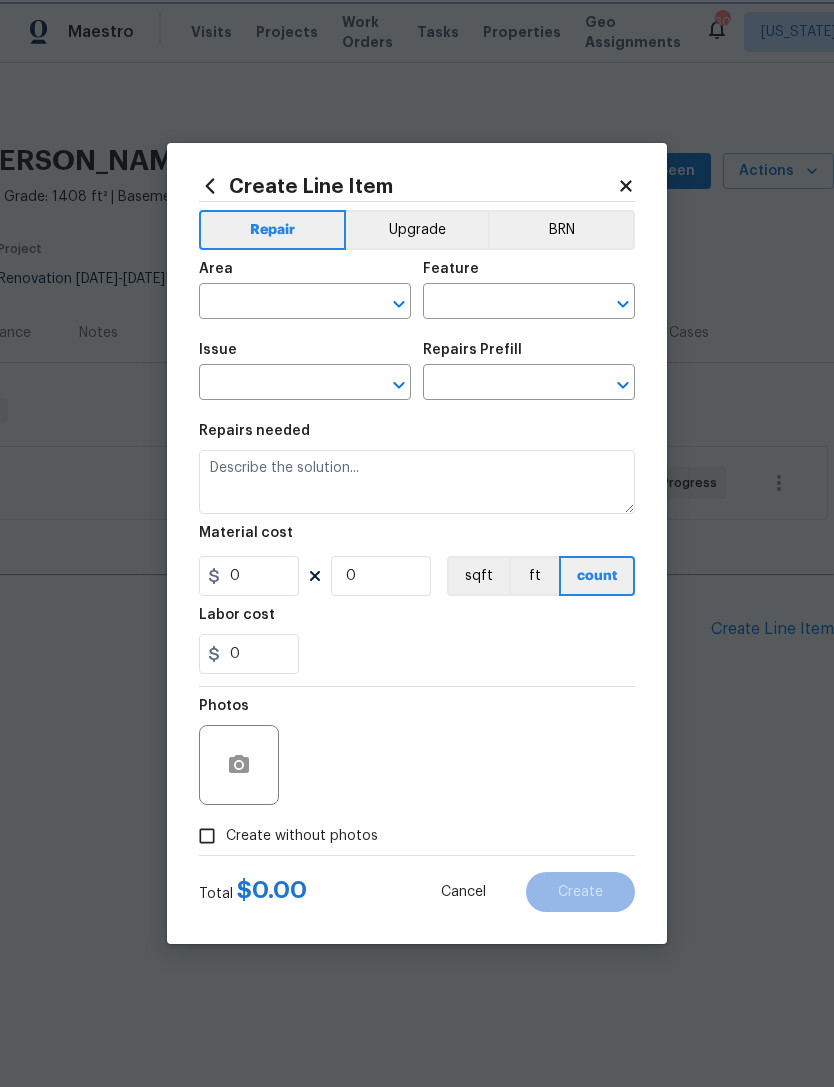 type on "Overall Flooring" 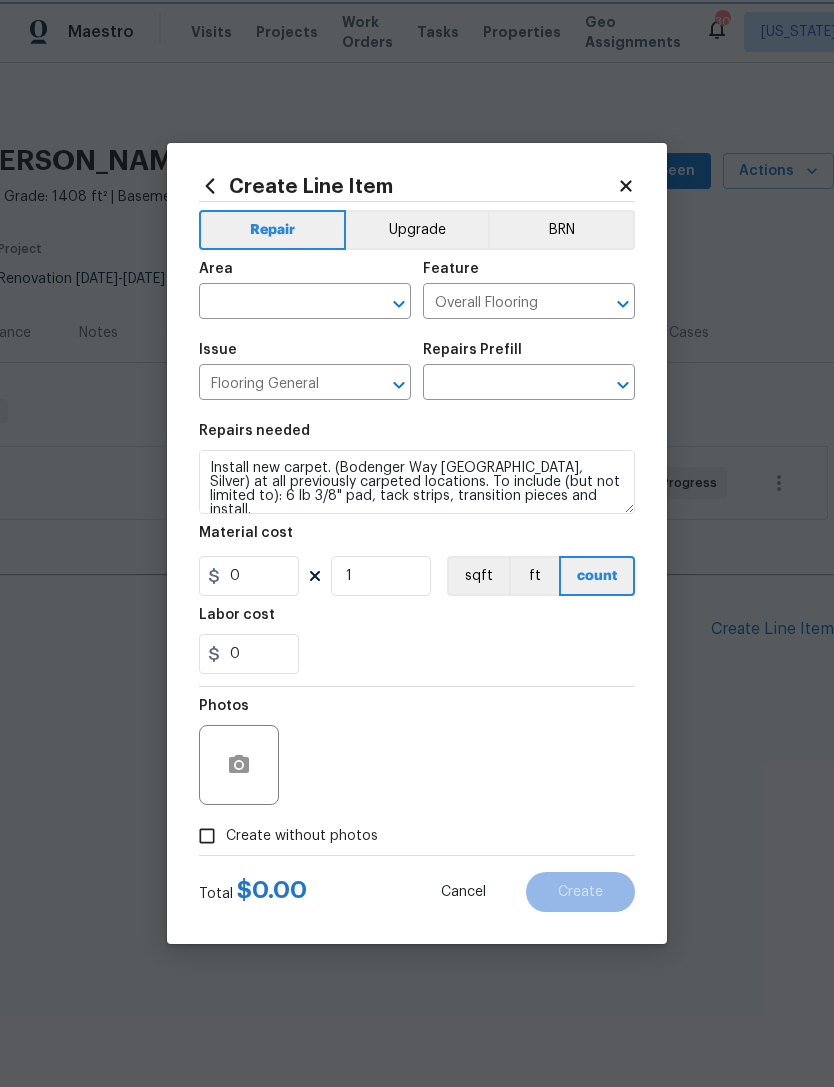 type on "Carpet LVL 1 - Bodenger Way (Silver) $1.27" 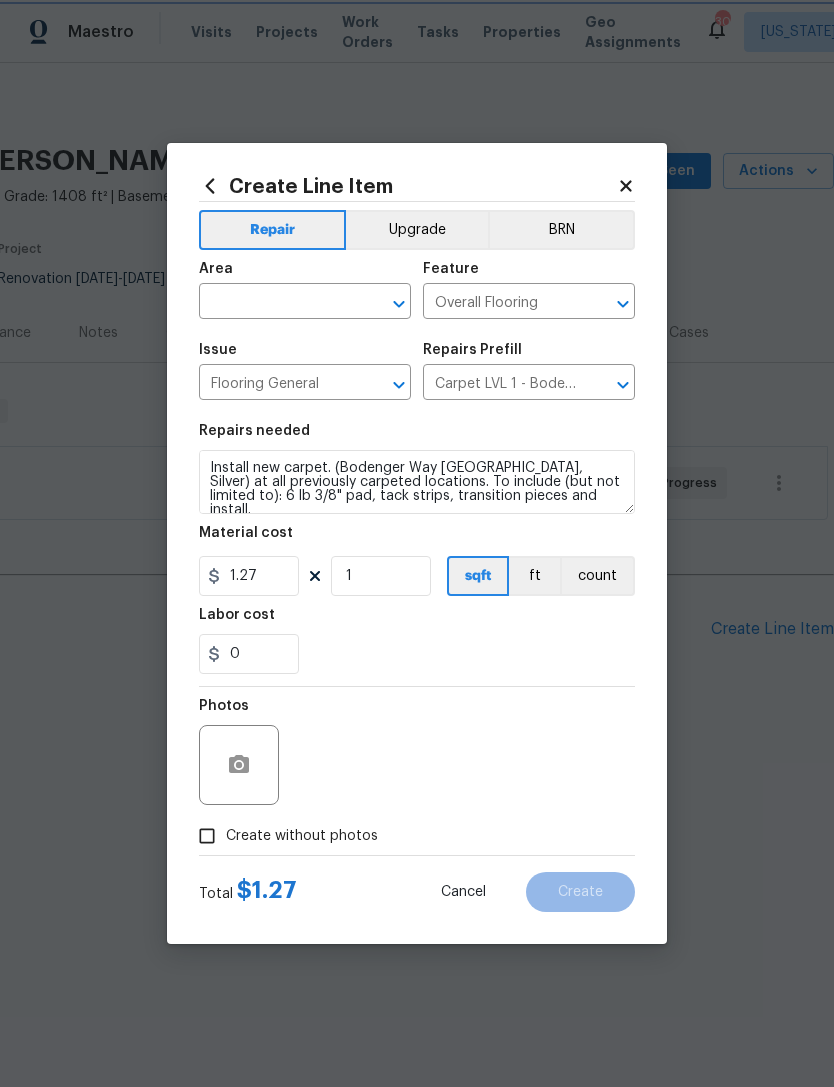 click 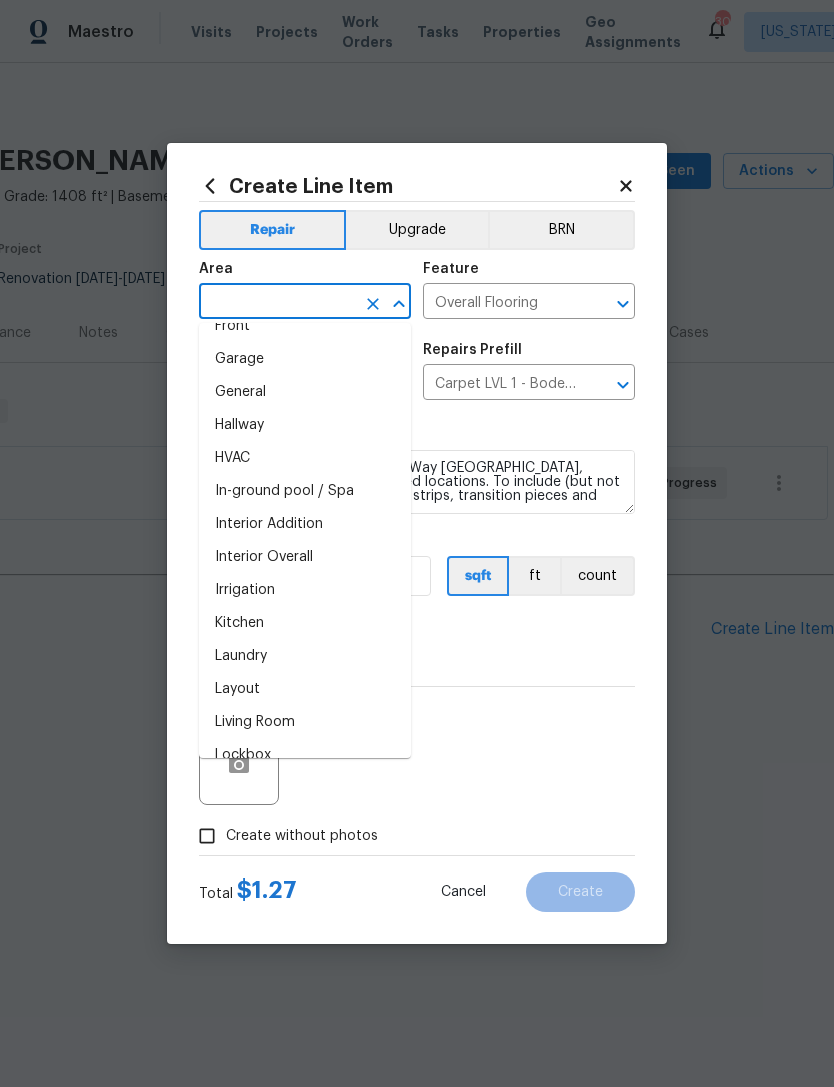 scroll, scrollTop: 614, scrollLeft: 0, axis: vertical 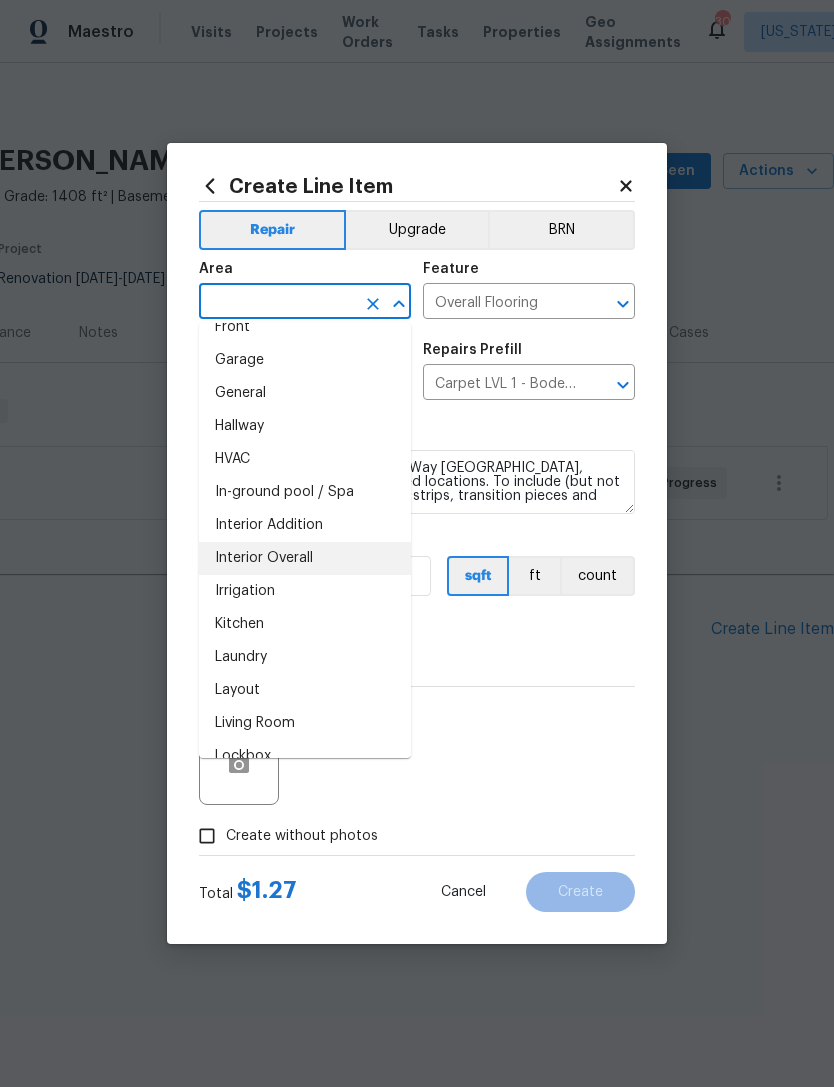 click on "Interior Overall" at bounding box center (305, 558) 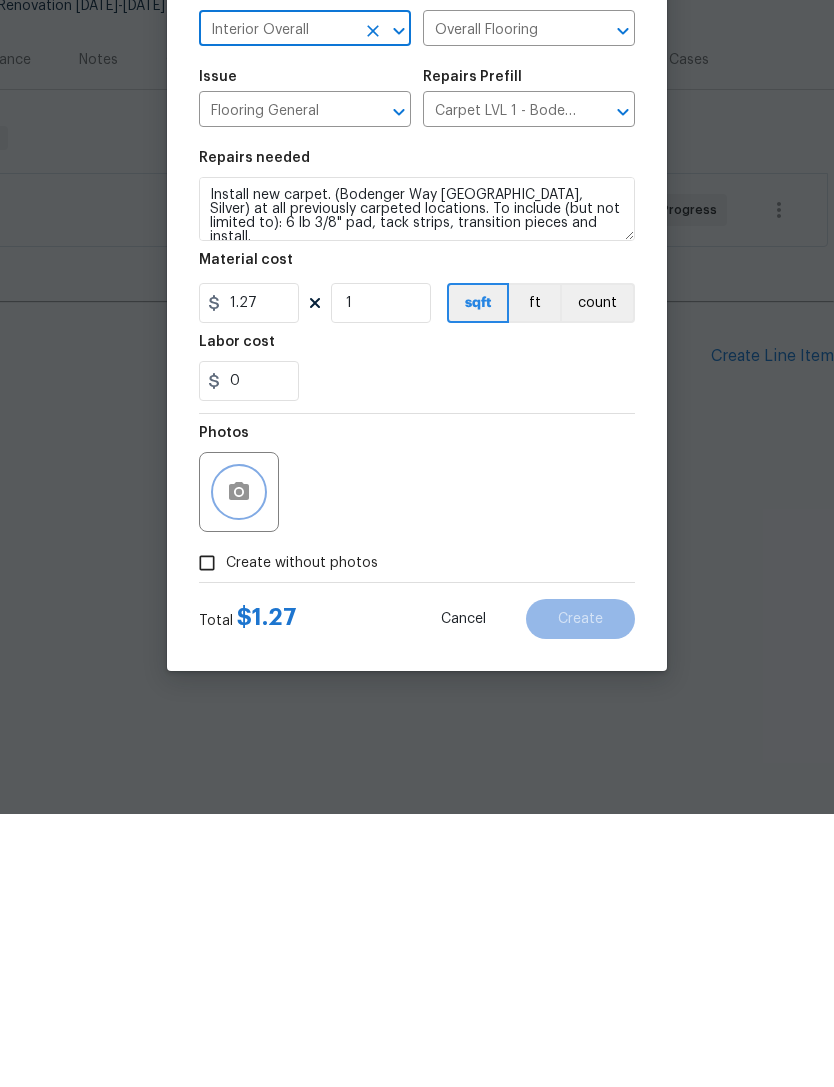click 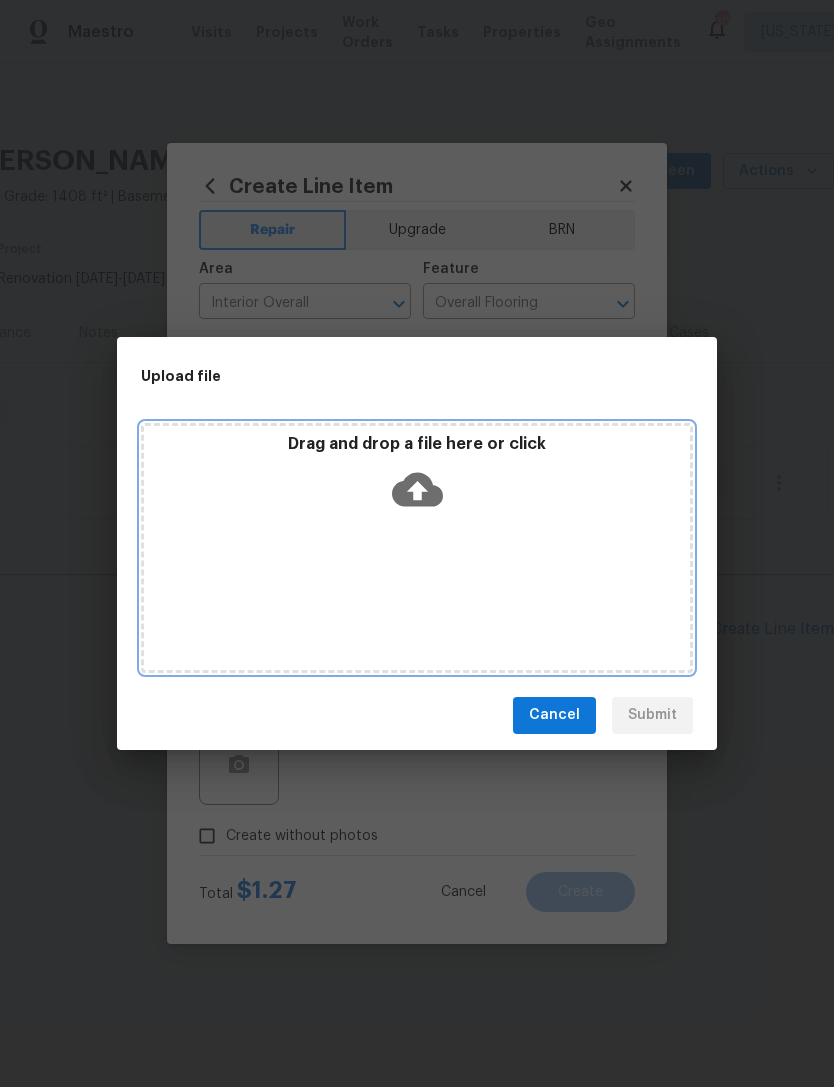 click 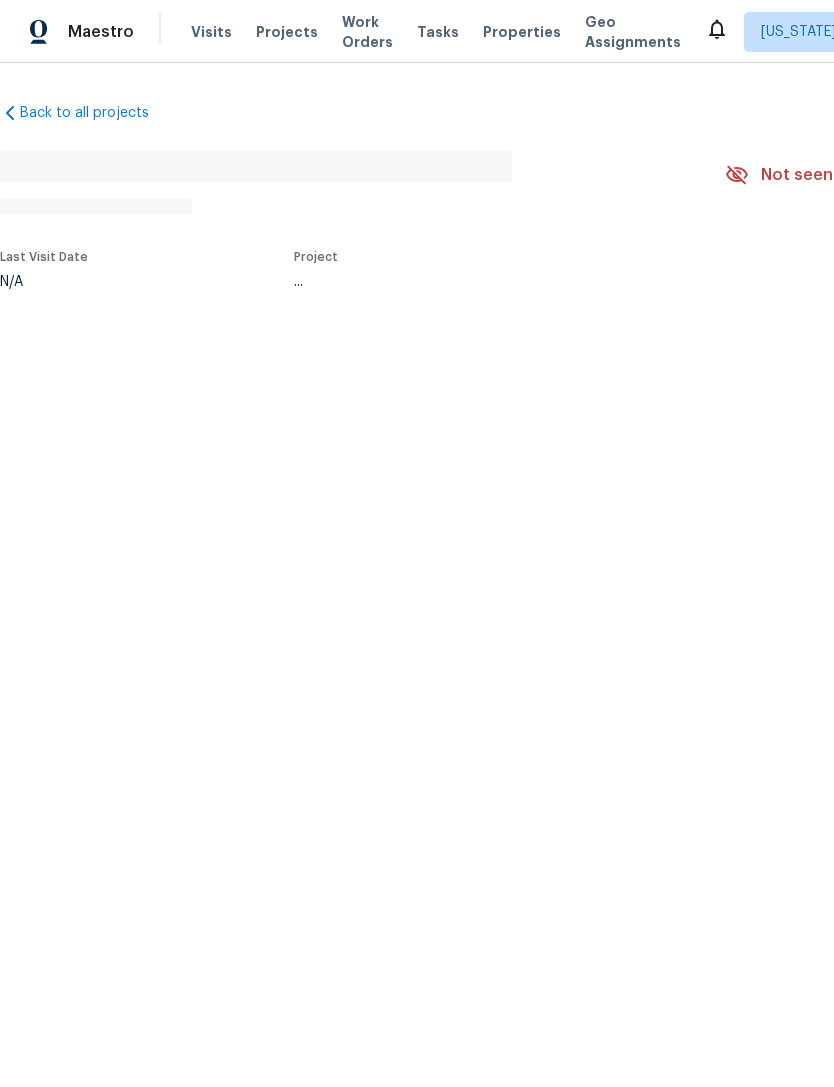 scroll, scrollTop: 0, scrollLeft: 0, axis: both 